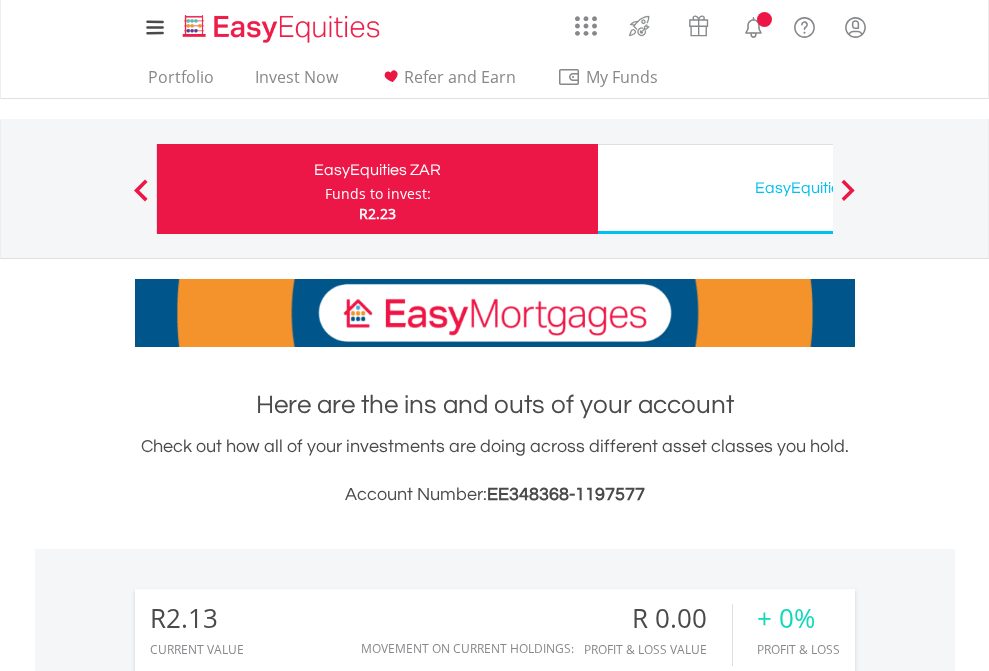 scroll, scrollTop: 0, scrollLeft: 0, axis: both 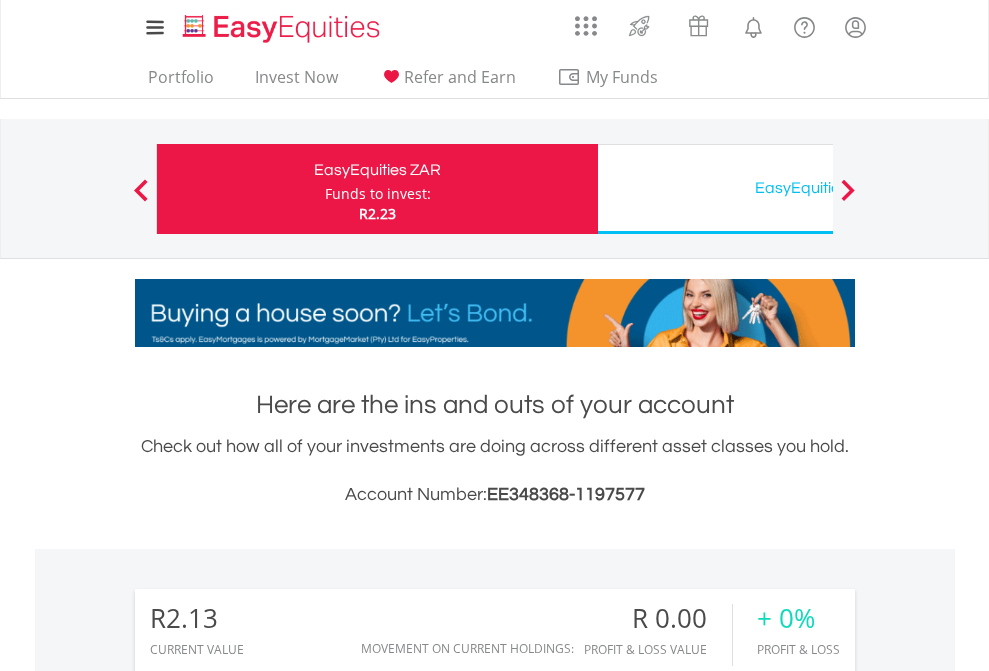 click on "Funds to invest:" at bounding box center (378, 194) 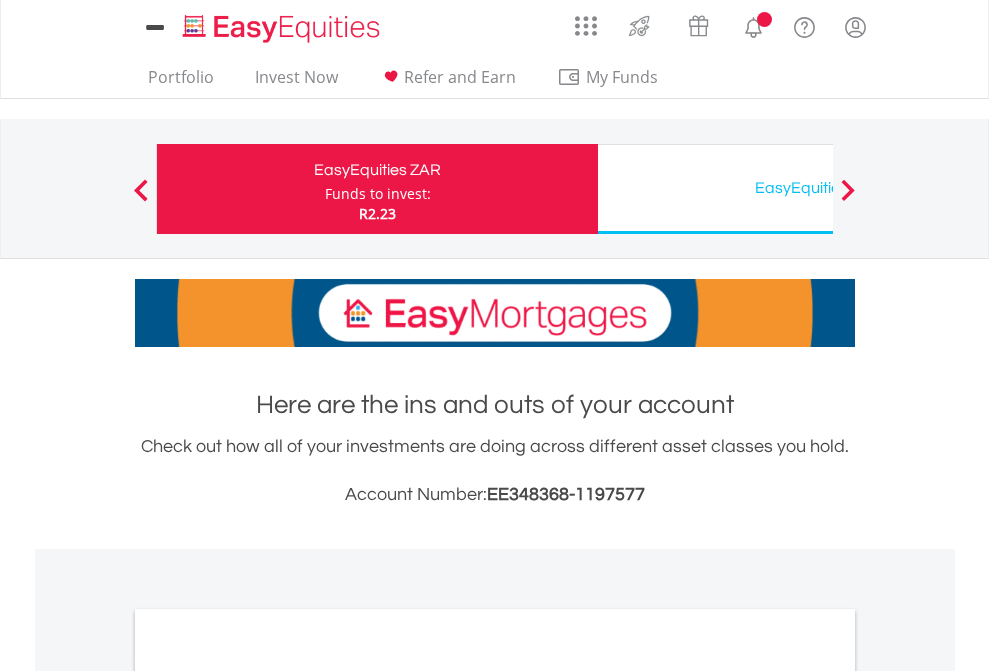 scroll, scrollTop: 0, scrollLeft: 0, axis: both 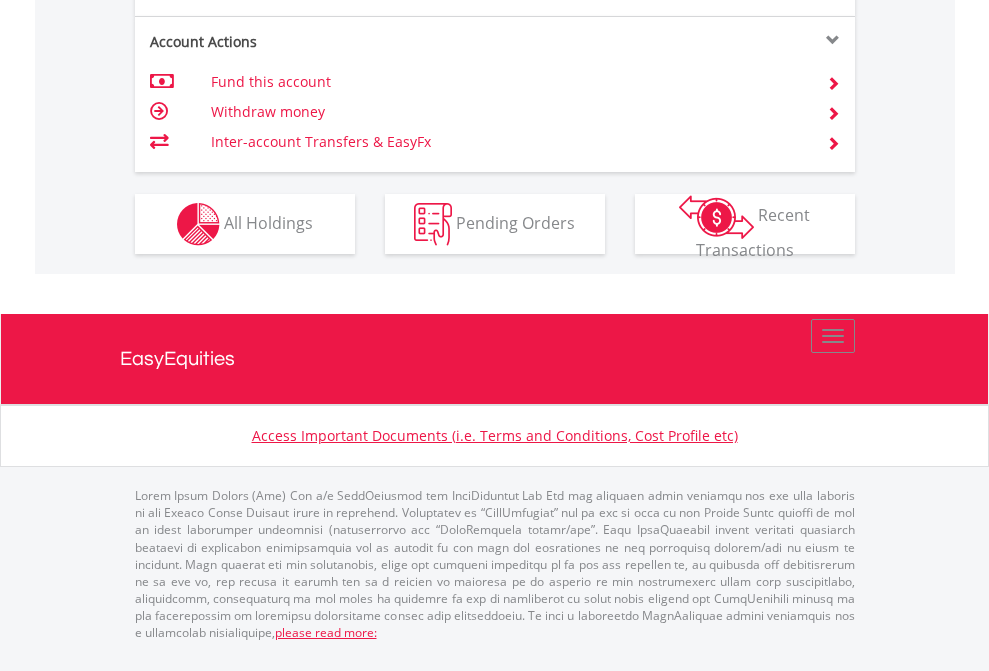 click on "Investment types" at bounding box center (706, -337) 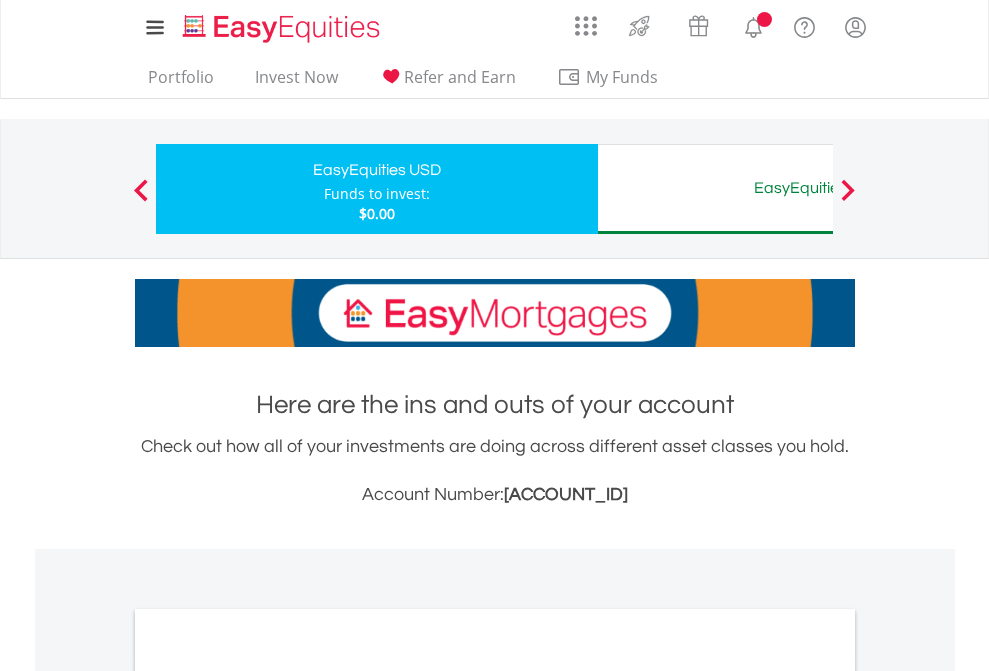 scroll, scrollTop: 0, scrollLeft: 0, axis: both 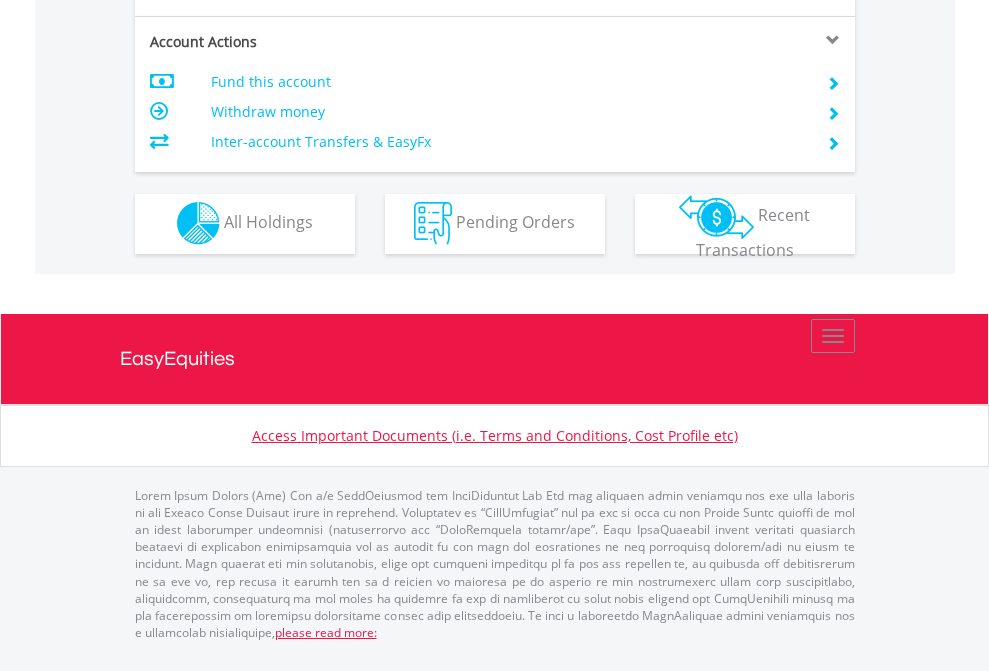 click on "Investment types" at bounding box center [706, -353] 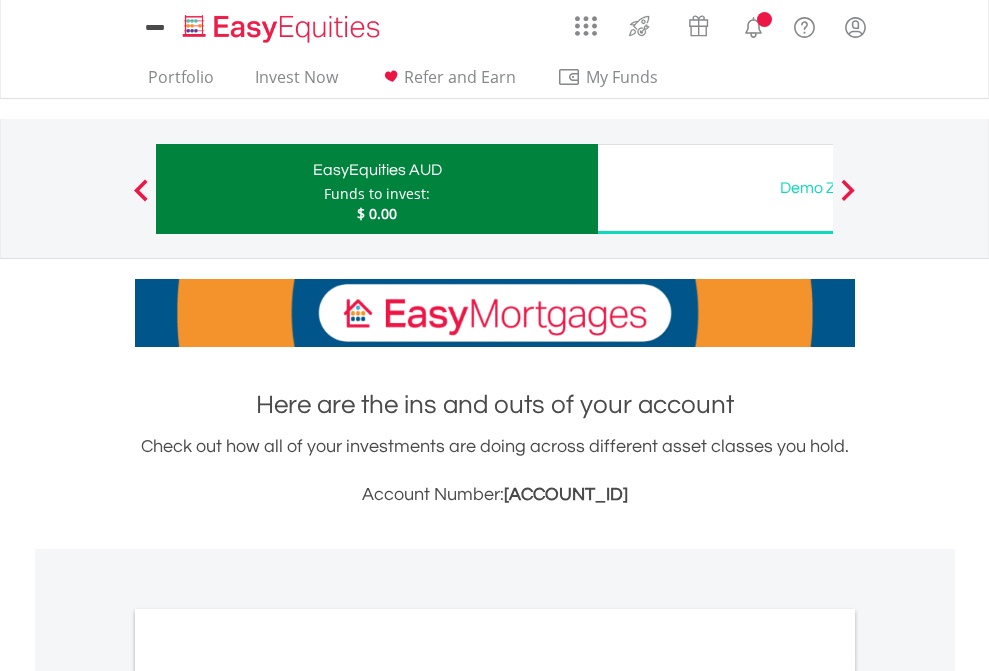 scroll, scrollTop: 0, scrollLeft: 0, axis: both 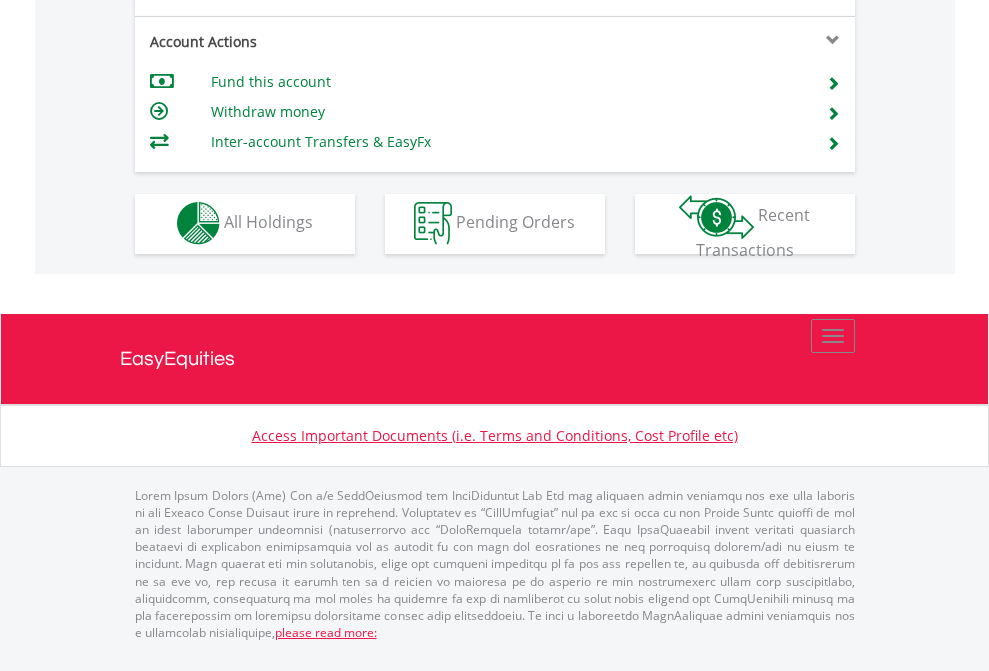 click on "Investment types" at bounding box center (706, -353) 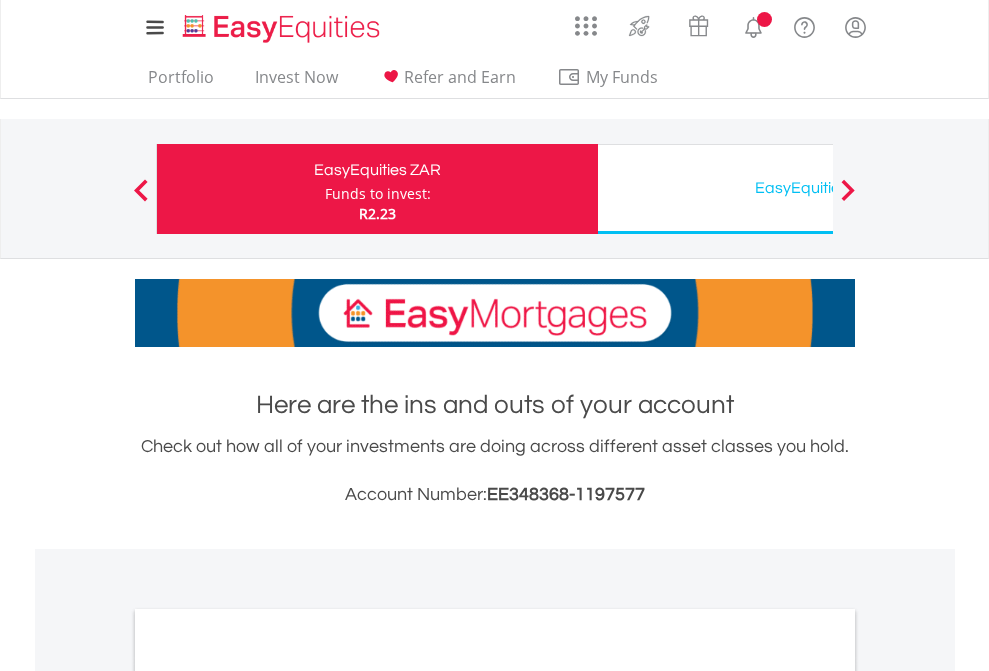 scroll, scrollTop: 0, scrollLeft: 0, axis: both 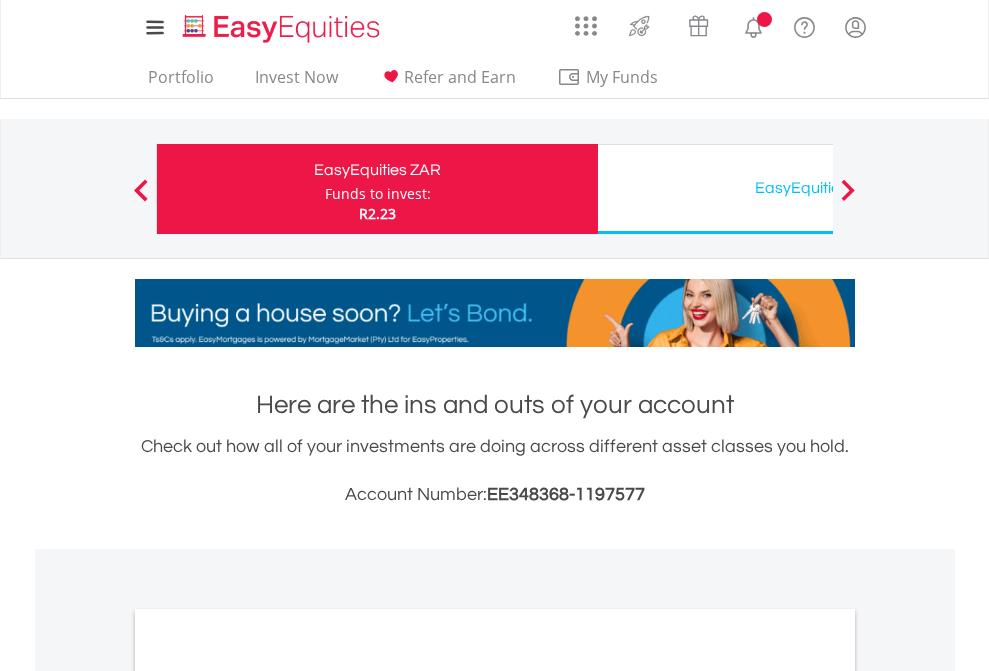 click on "All Holdings" at bounding box center (268, 1096) 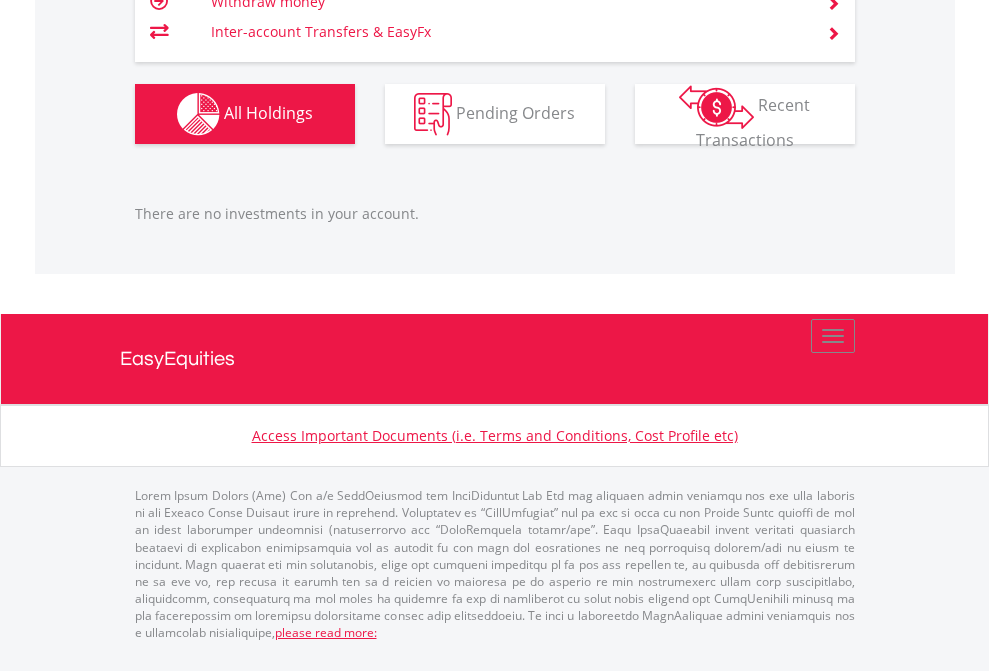 scroll, scrollTop: 1987, scrollLeft: 0, axis: vertical 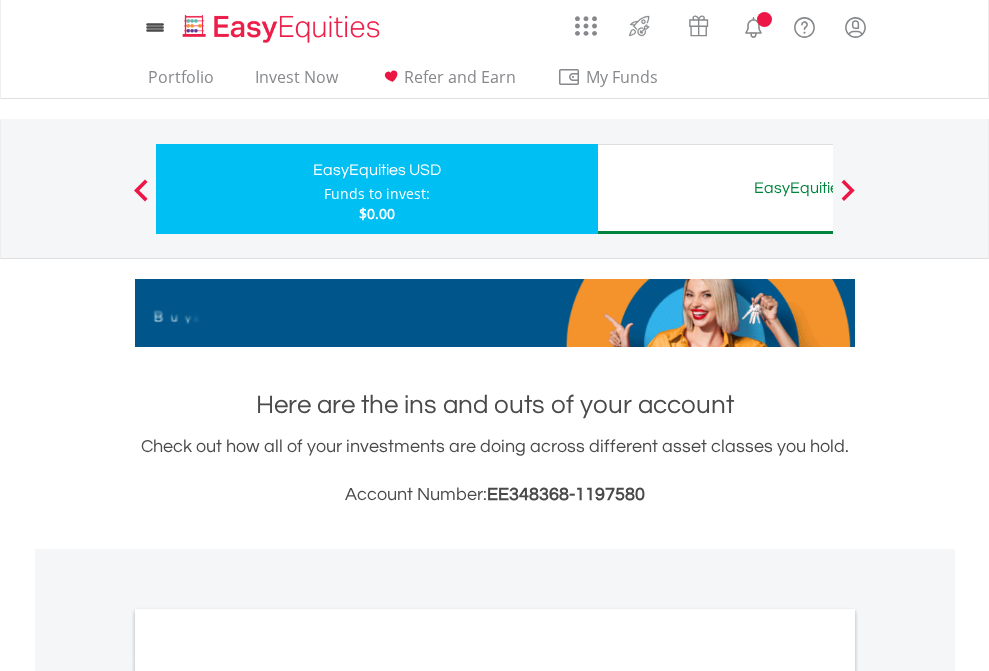 click on "All Holdings" at bounding box center (268, 1096) 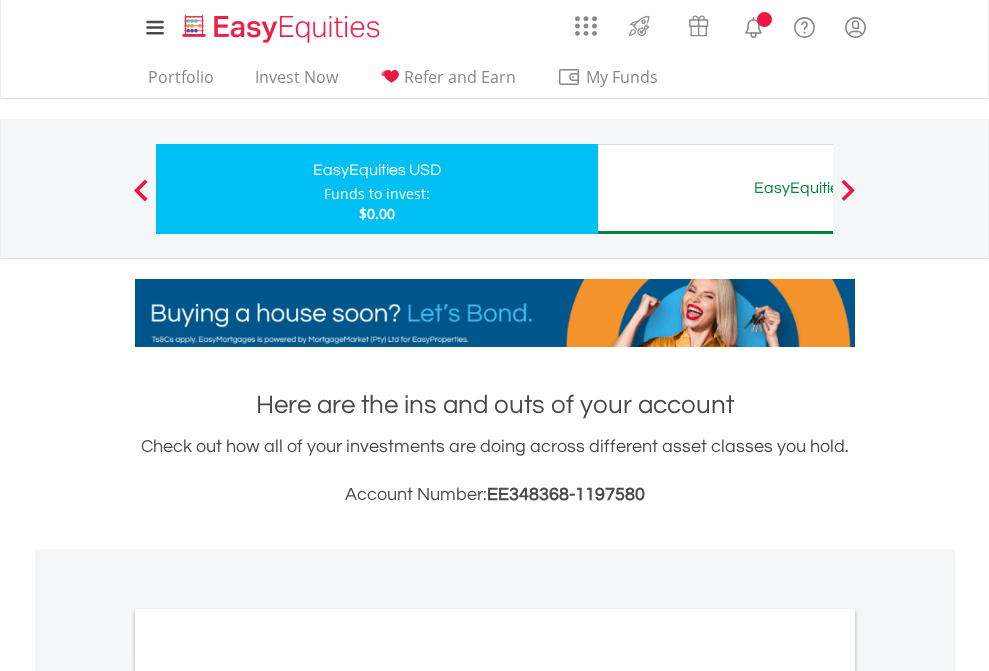 scroll, scrollTop: 1202, scrollLeft: 0, axis: vertical 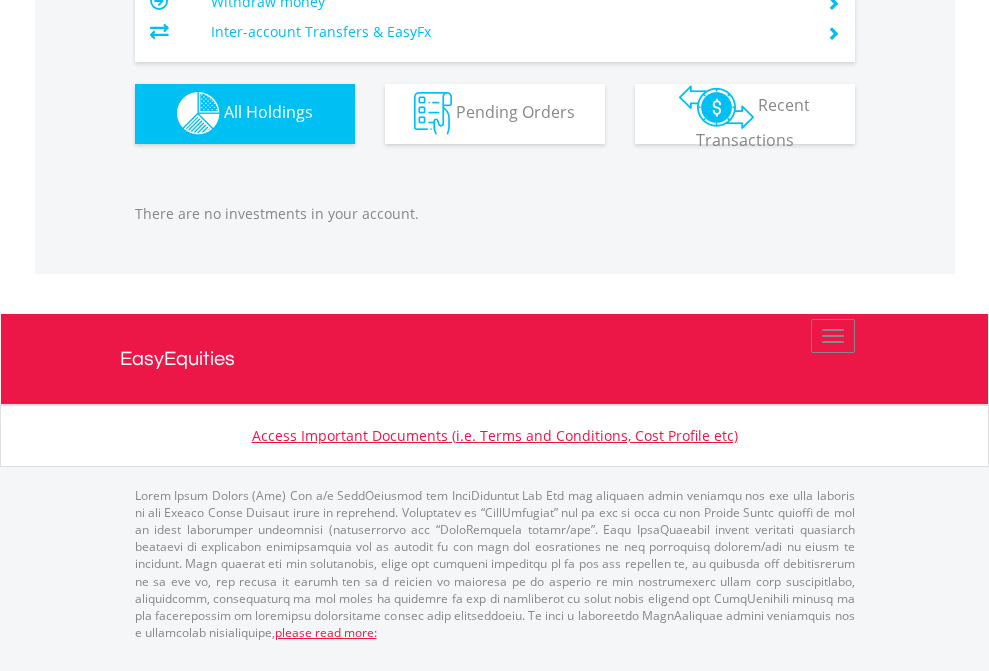 click on "EasyEquities AUD" at bounding box center (818, -1142) 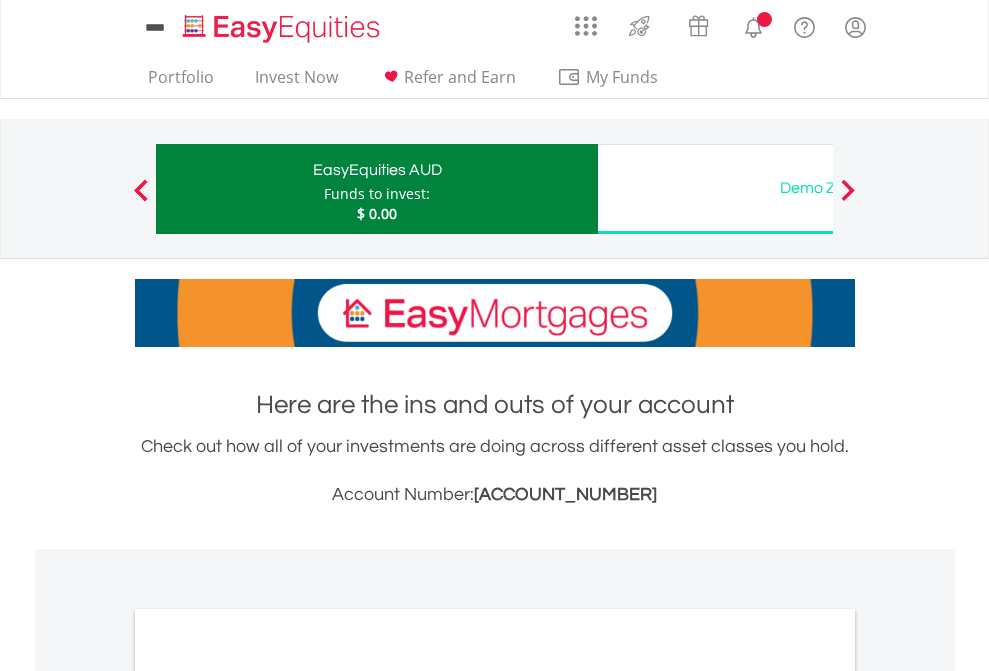 scroll, scrollTop: 0, scrollLeft: 0, axis: both 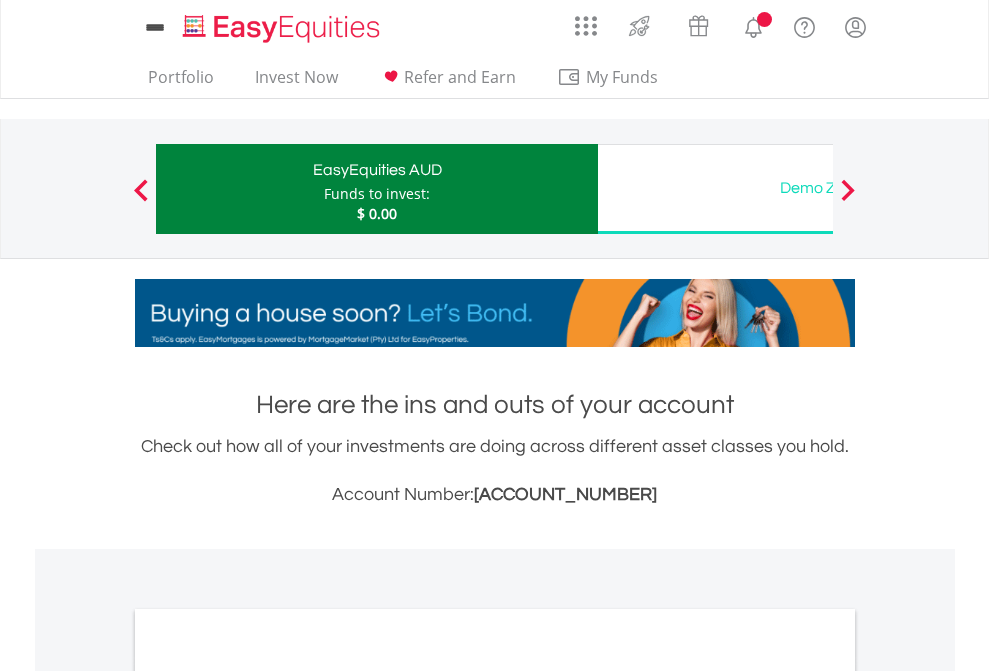 click on "All Holdings" at bounding box center [268, 1096] 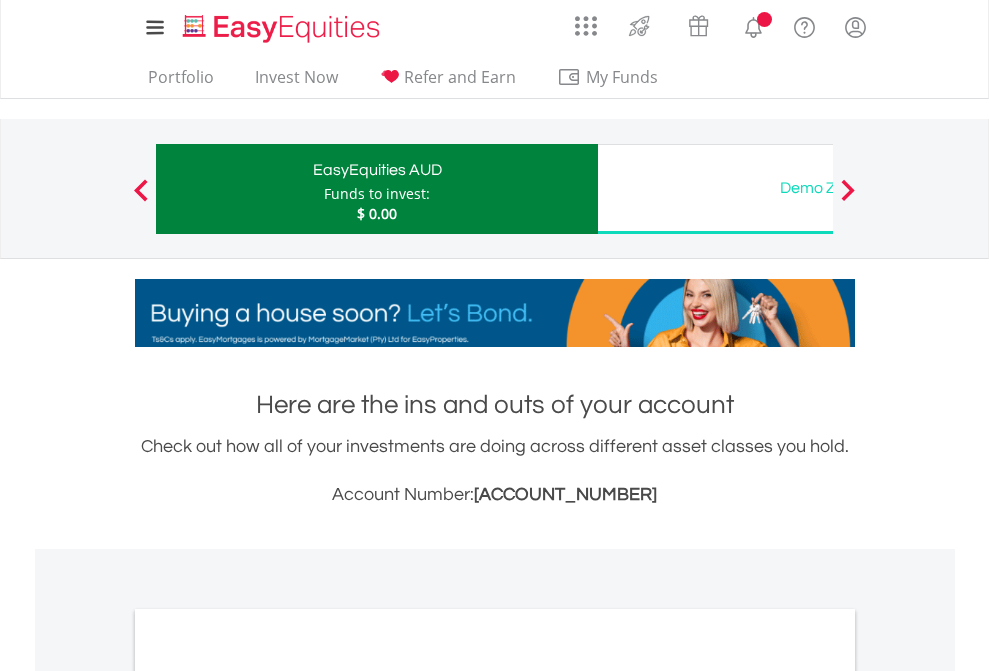 scroll, scrollTop: 1202, scrollLeft: 0, axis: vertical 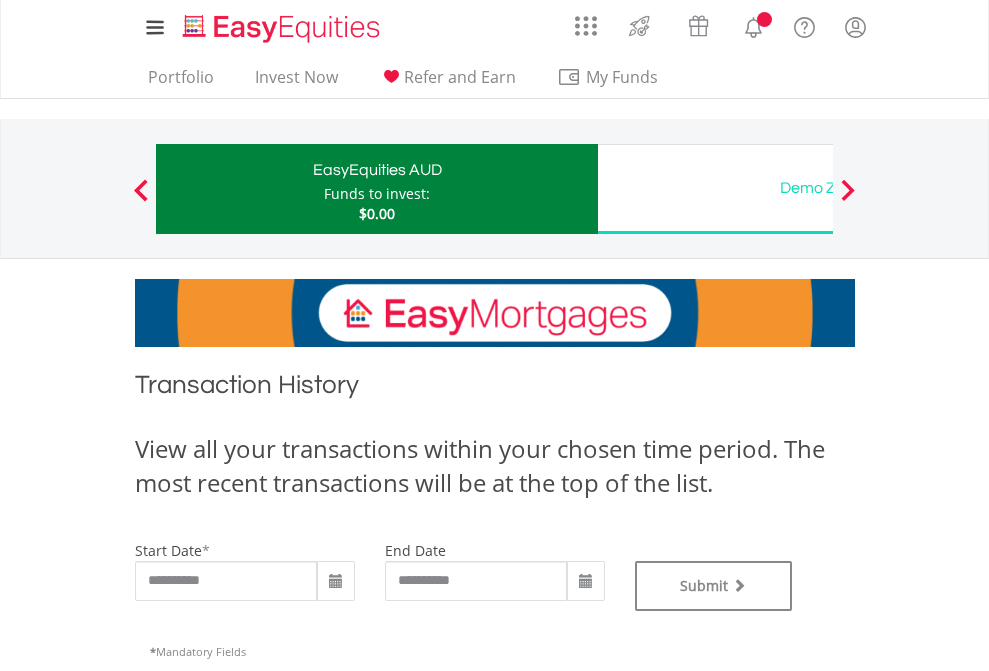 type on "**********" 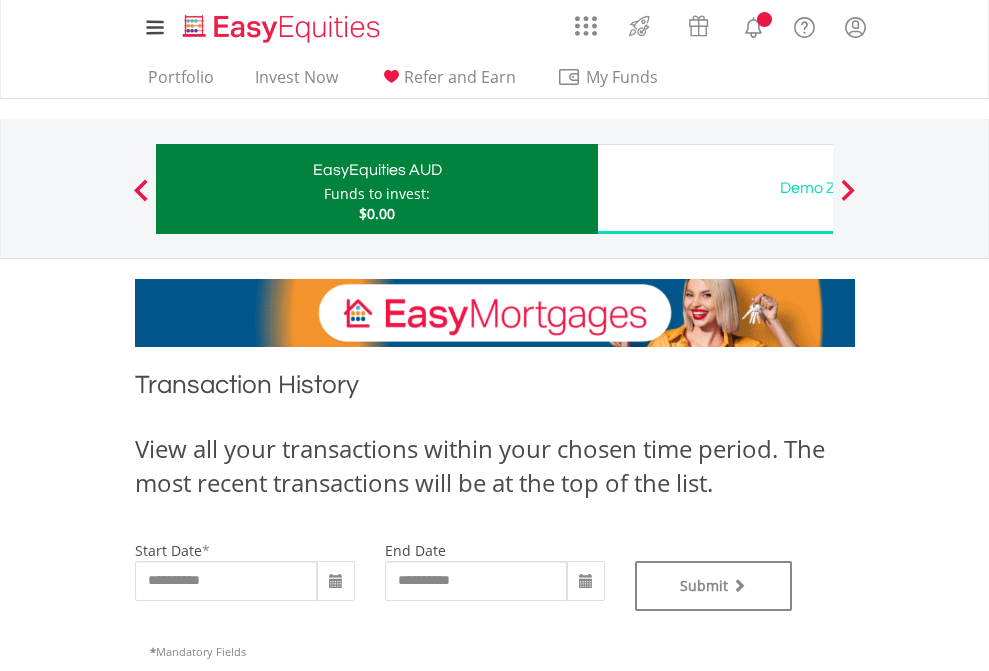 type on "**********" 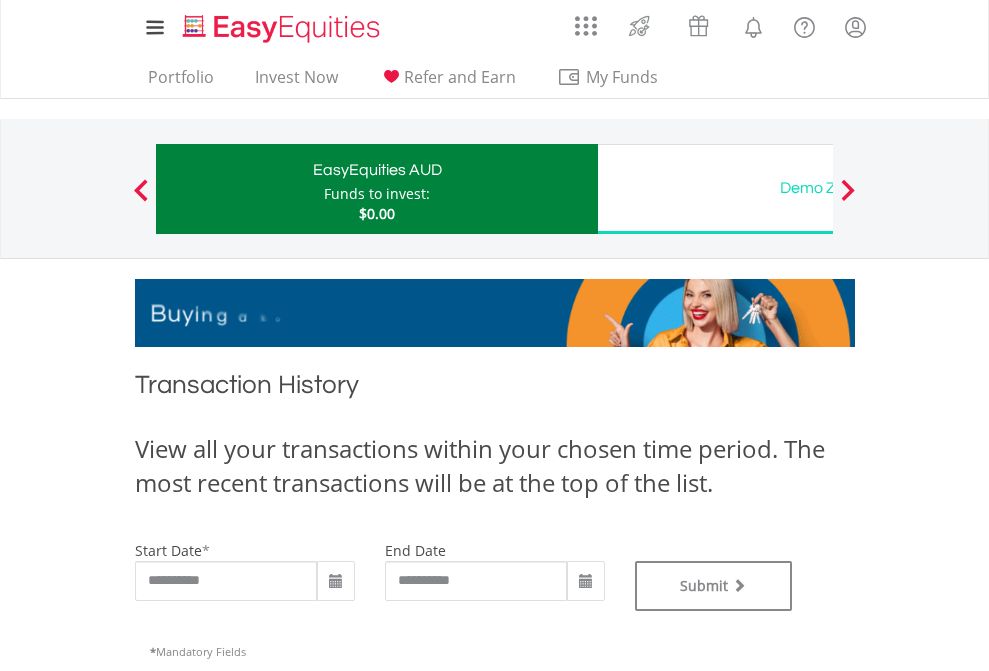 scroll, scrollTop: 811, scrollLeft: 0, axis: vertical 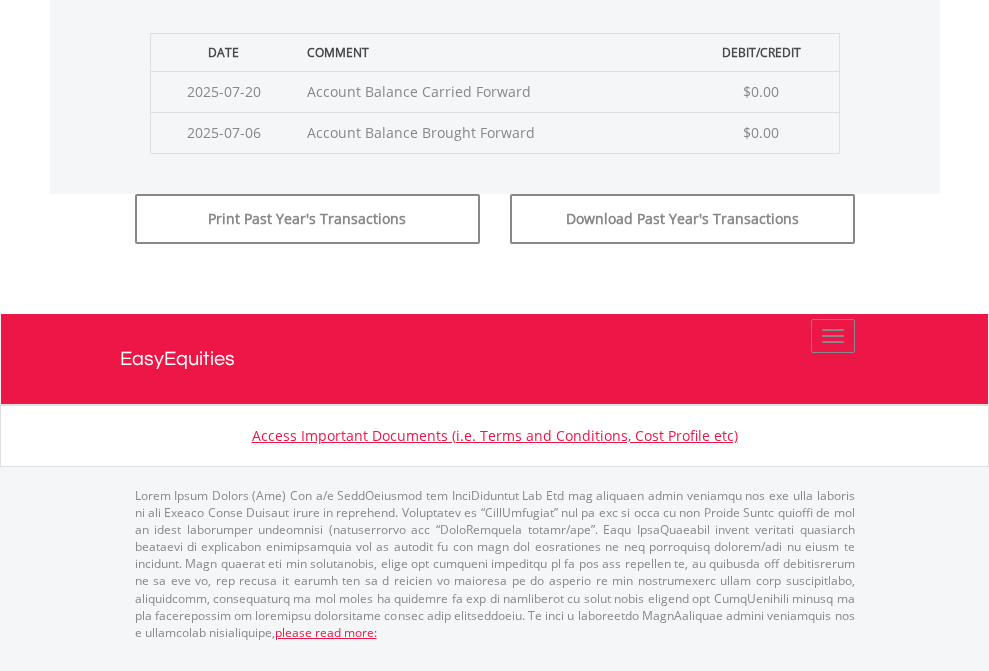 click on "Submit" at bounding box center [714, -183] 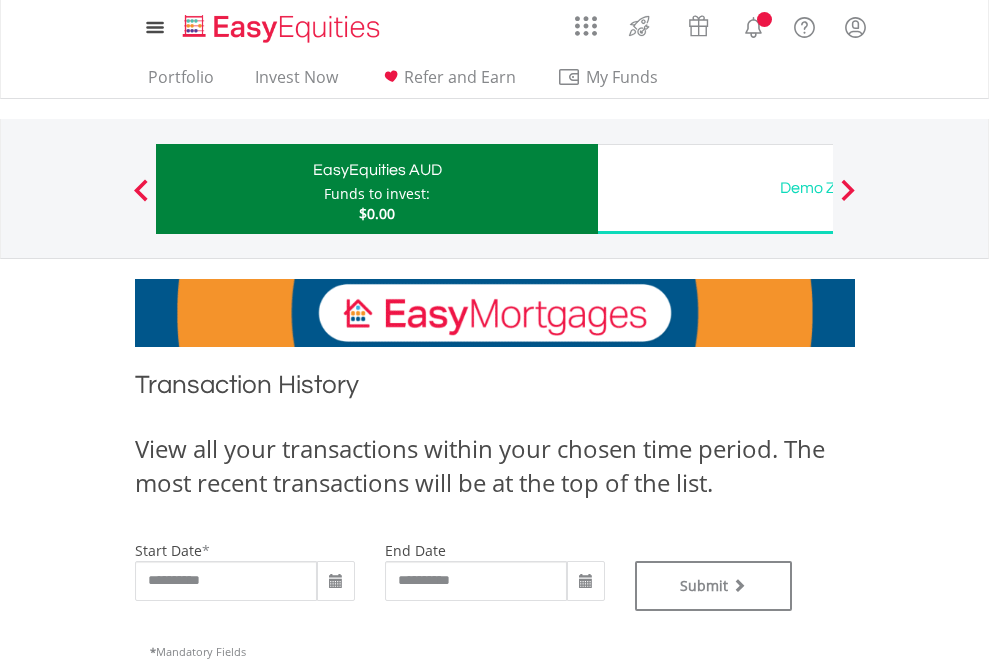 scroll, scrollTop: 0, scrollLeft: 0, axis: both 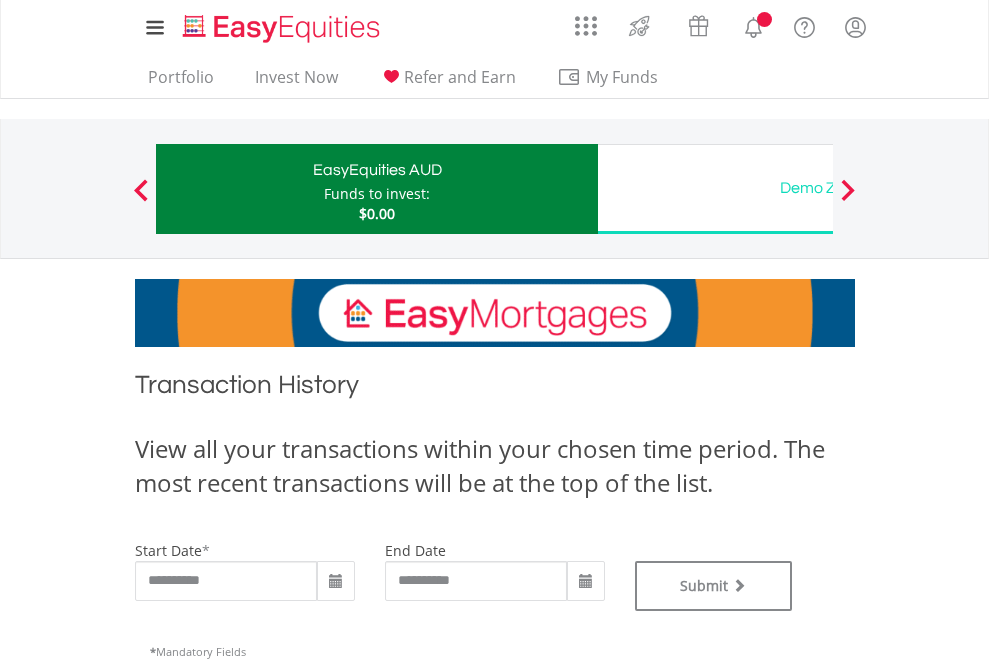 type on "**********" 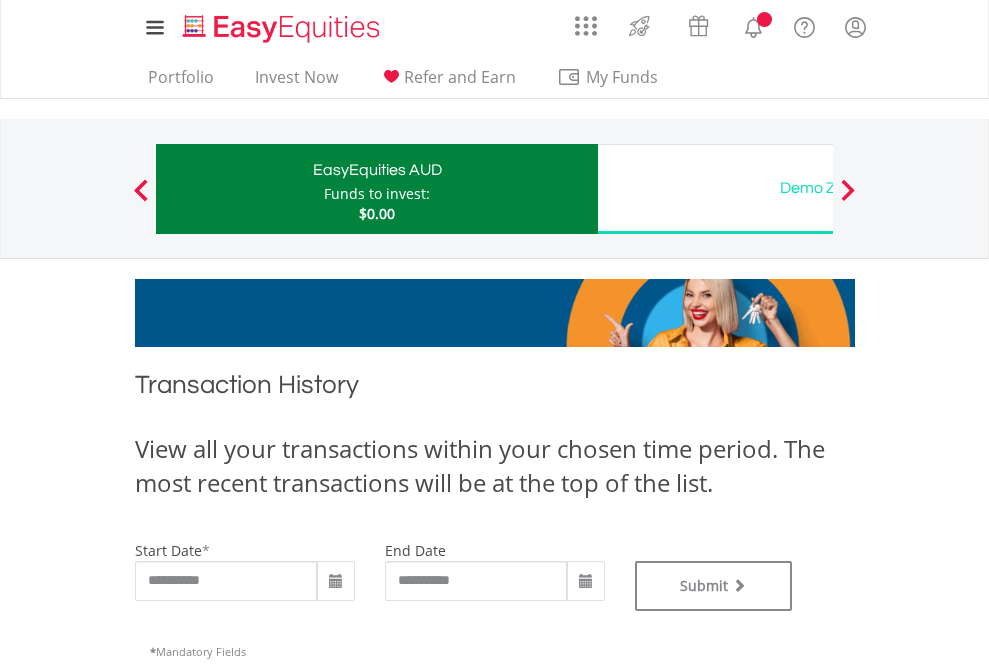 type on "**********" 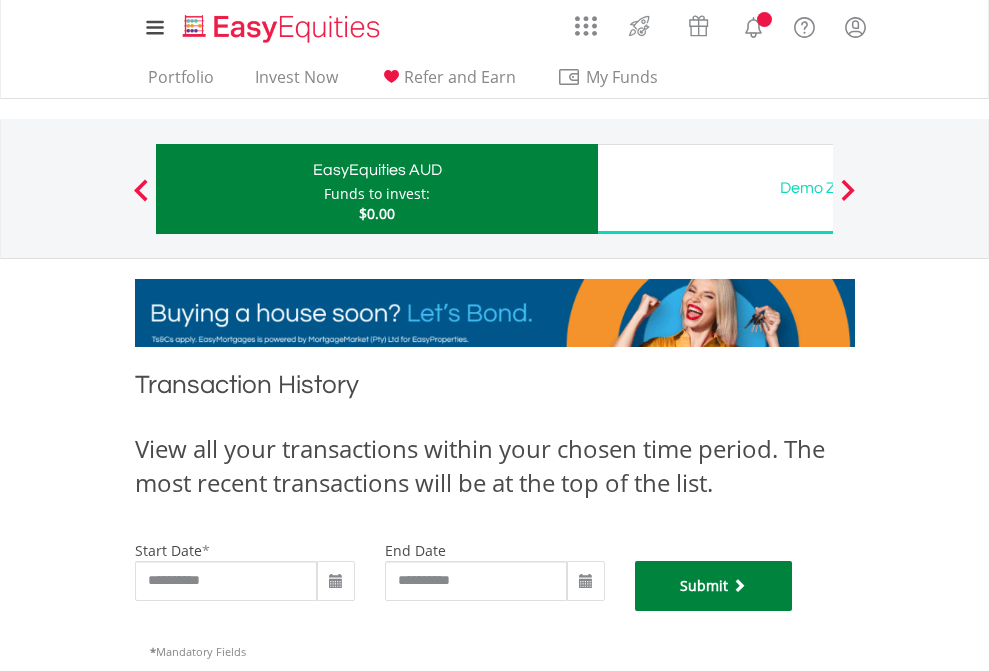 click on "Submit" at bounding box center (714, 586) 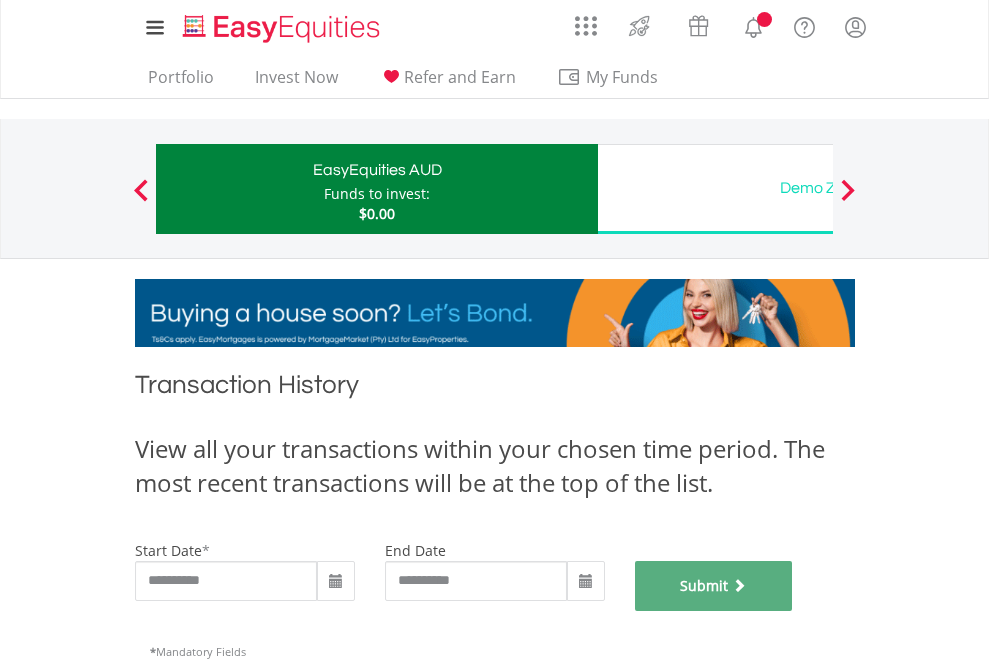 scroll, scrollTop: 811, scrollLeft: 0, axis: vertical 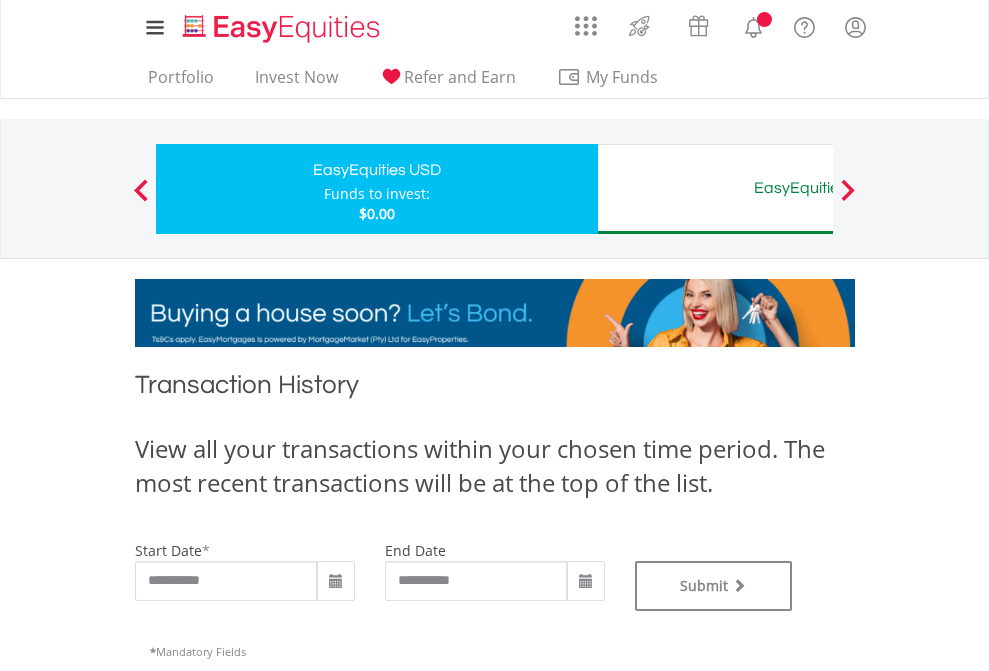 click on "EasyEquities AUD" at bounding box center (818, 188) 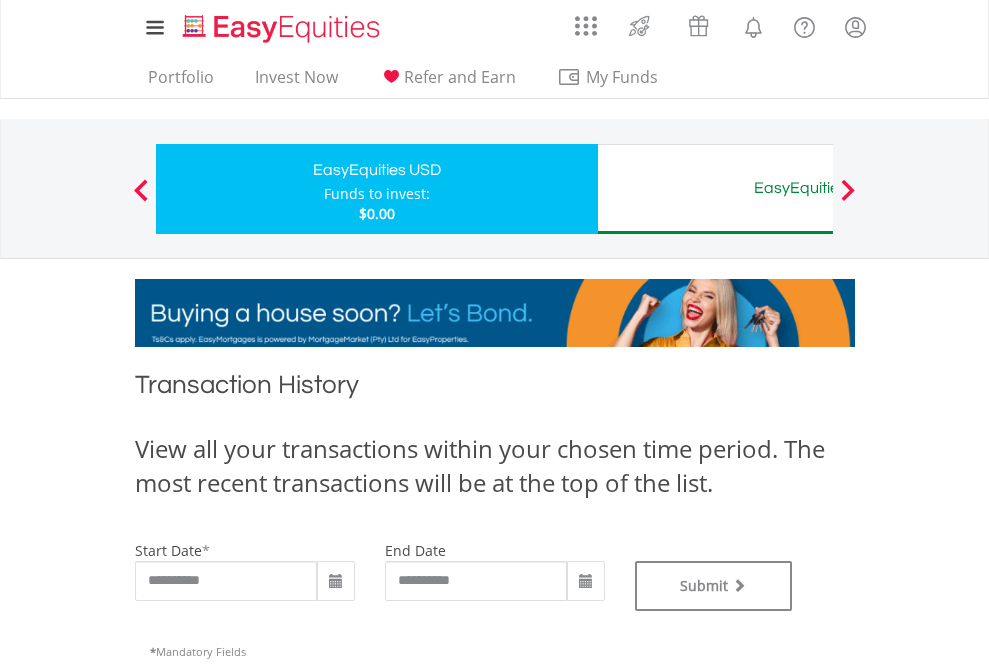 type on "**********" 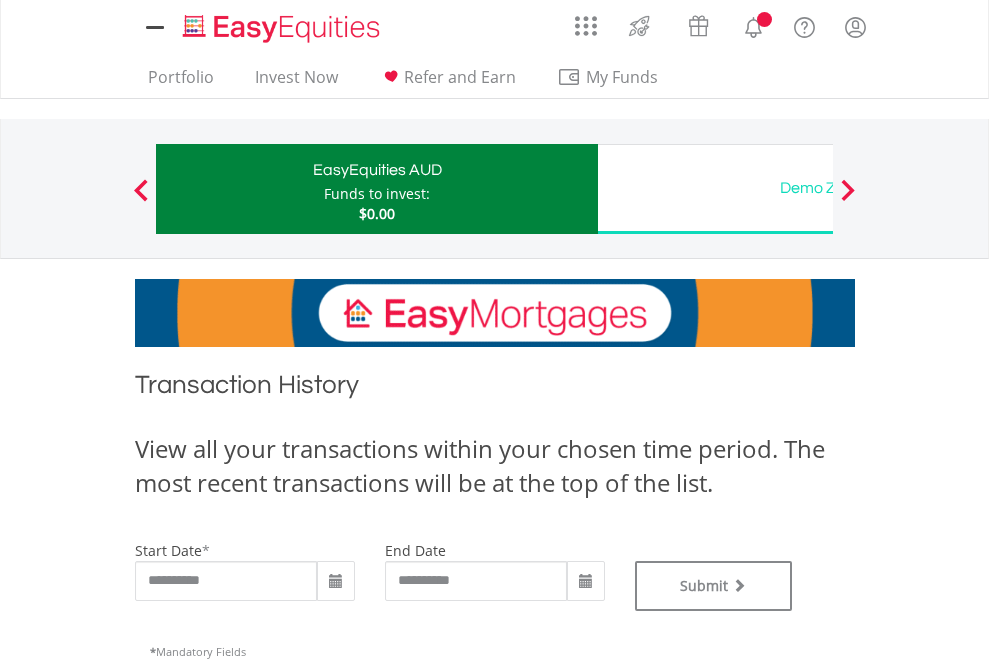 scroll, scrollTop: 0, scrollLeft: 0, axis: both 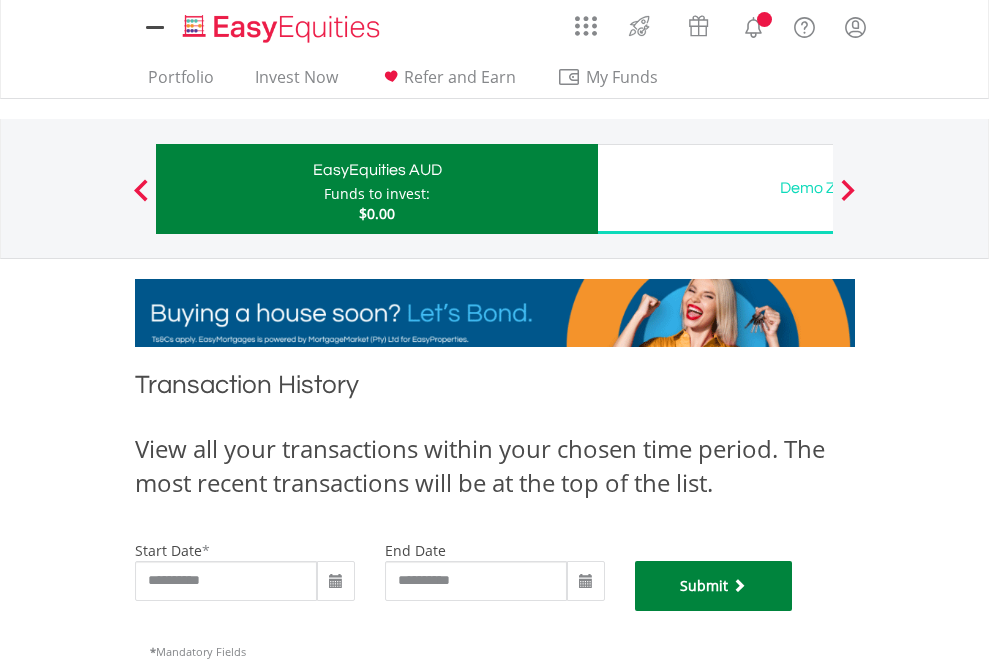 click on "Submit" at bounding box center (714, 586) 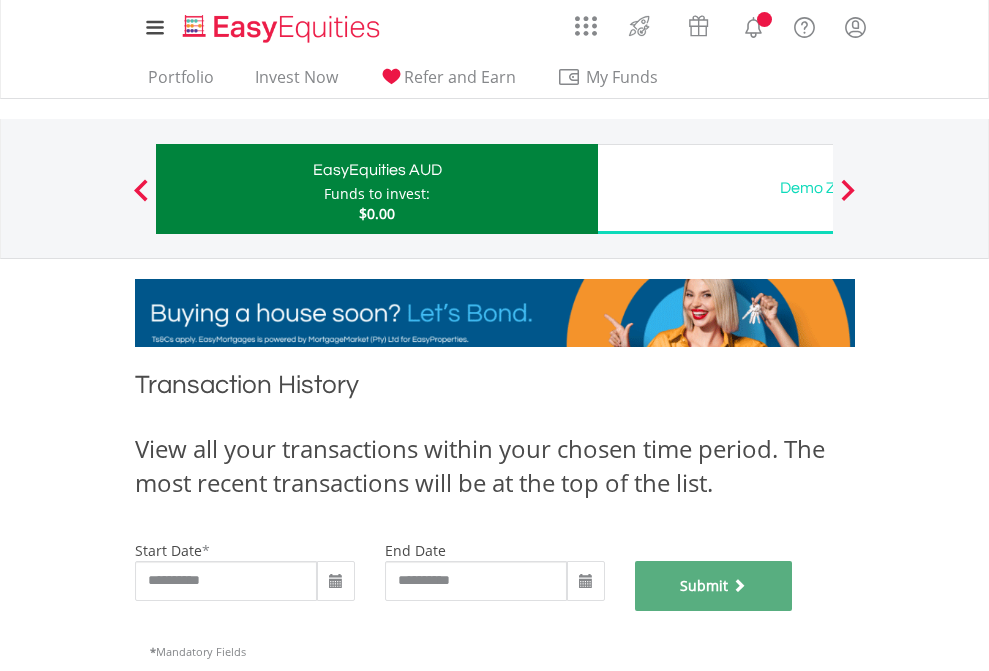 scroll, scrollTop: 811, scrollLeft: 0, axis: vertical 